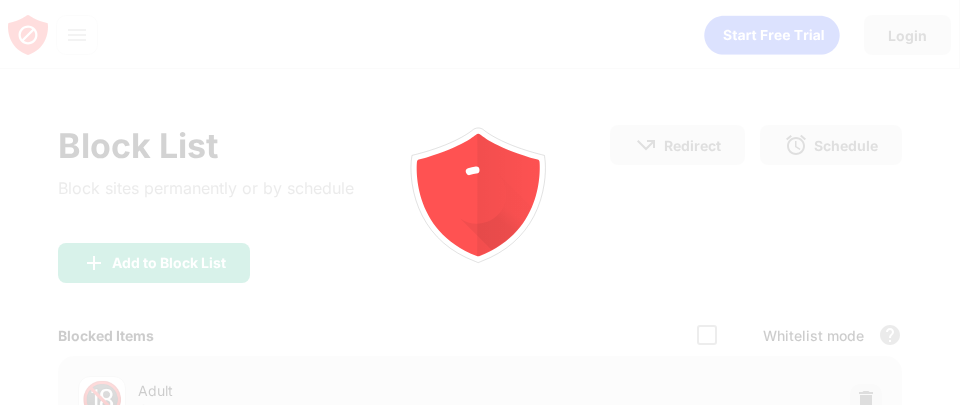 scroll, scrollTop: 0, scrollLeft: 0, axis: both 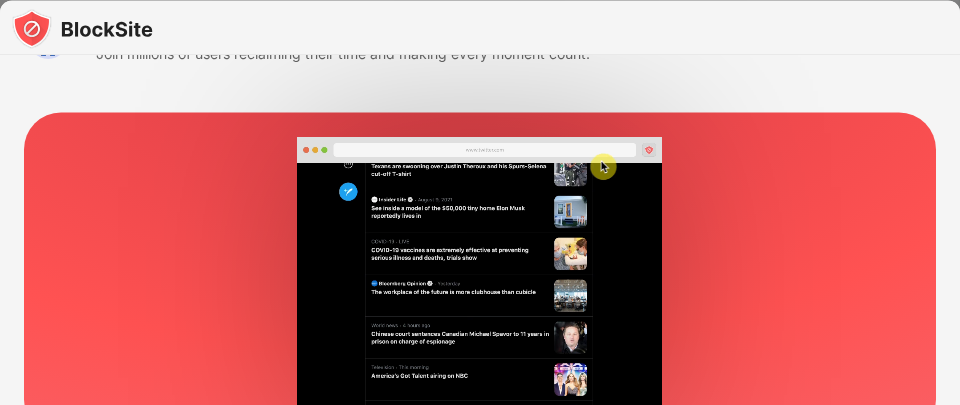 click at bounding box center [479, 287] 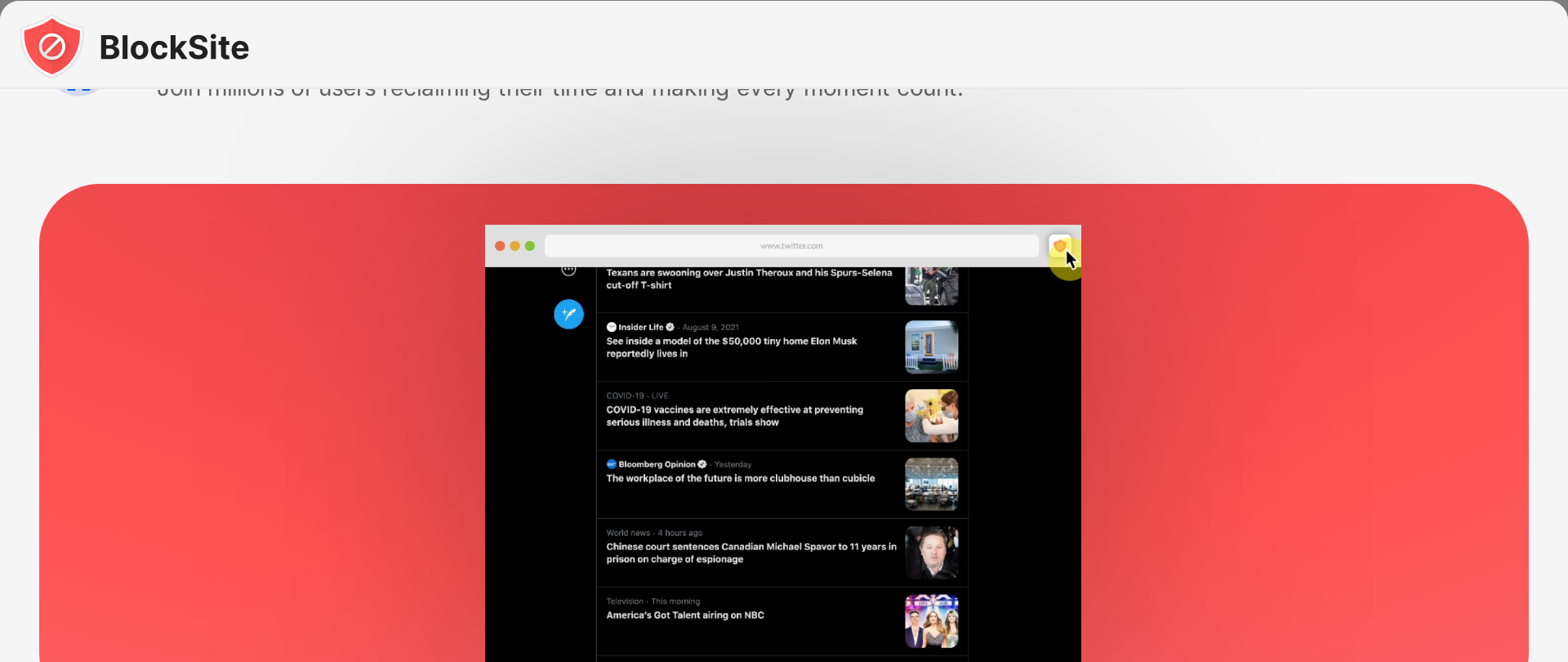 scroll, scrollTop: 0, scrollLeft: 0, axis: both 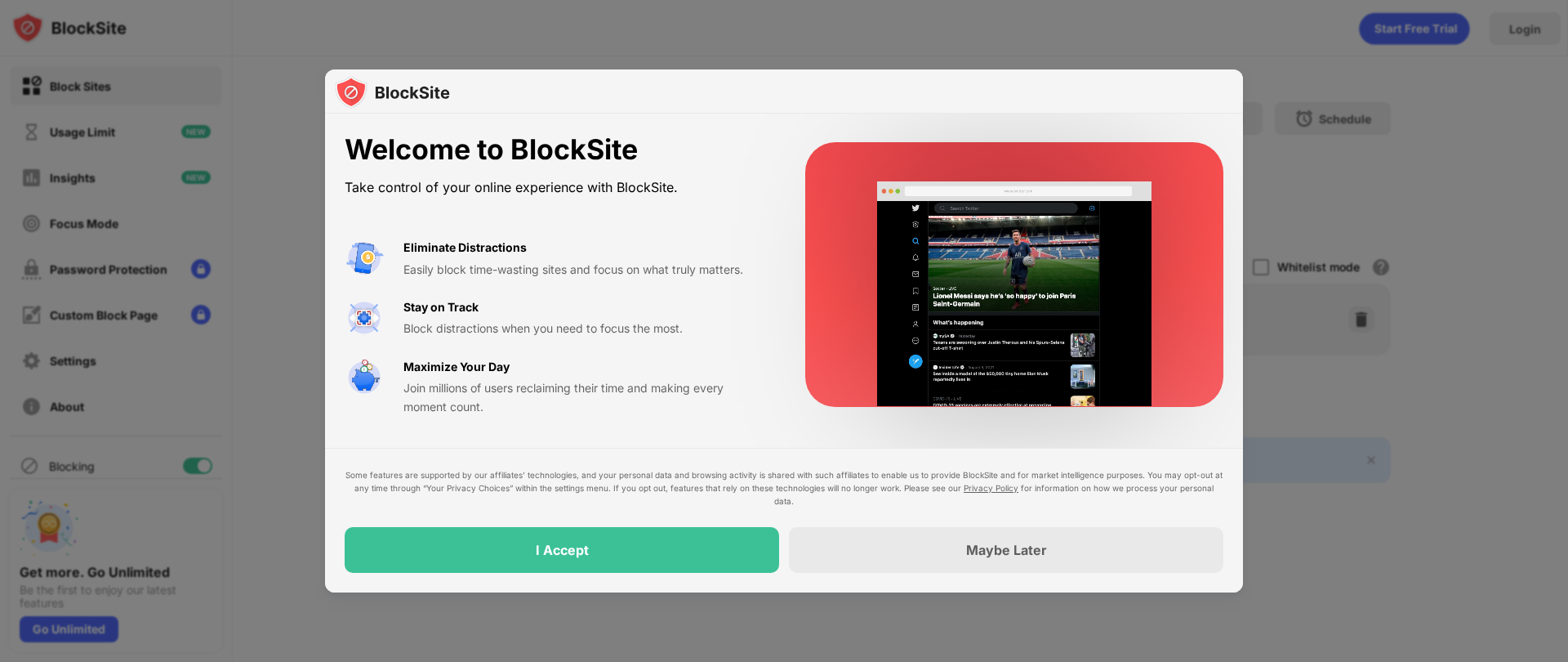click on "I Accept" at bounding box center (562, 550) 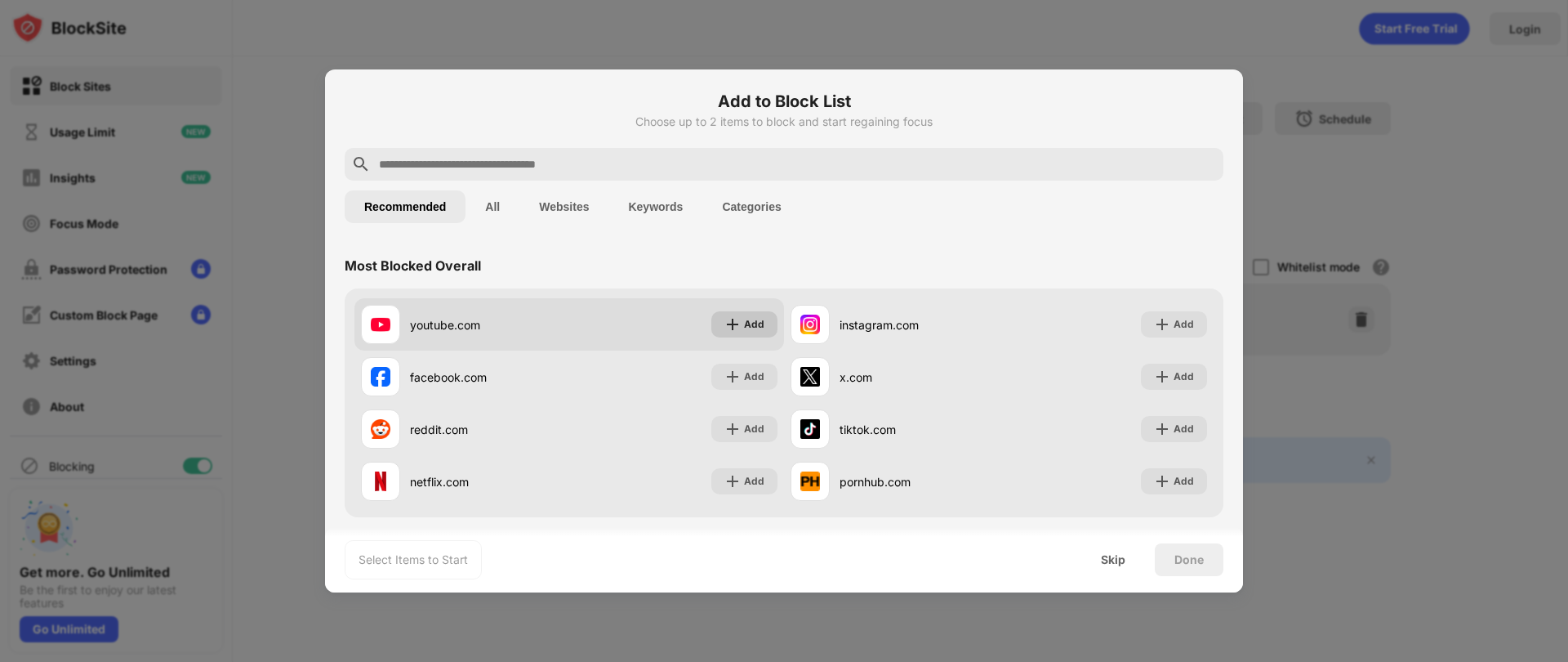 click at bounding box center (733, 324) 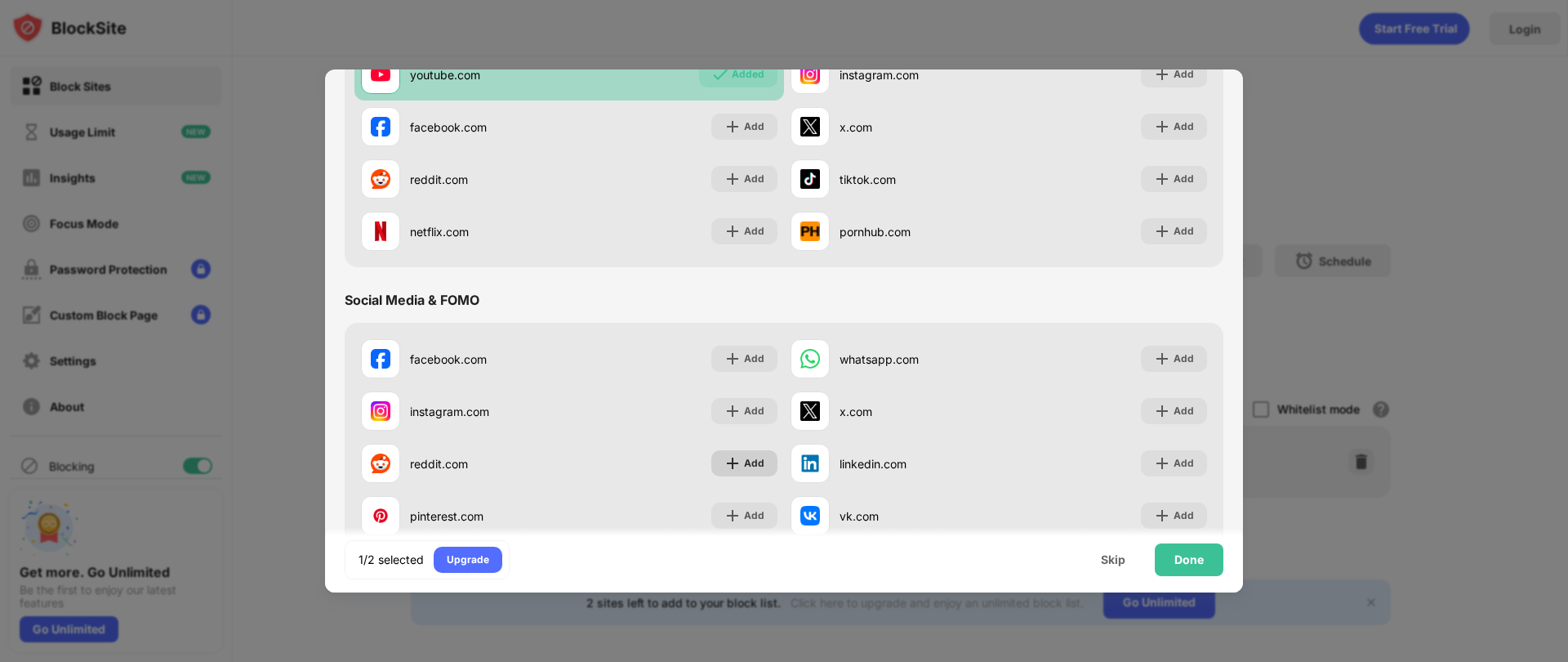 scroll, scrollTop: 433, scrollLeft: 0, axis: vertical 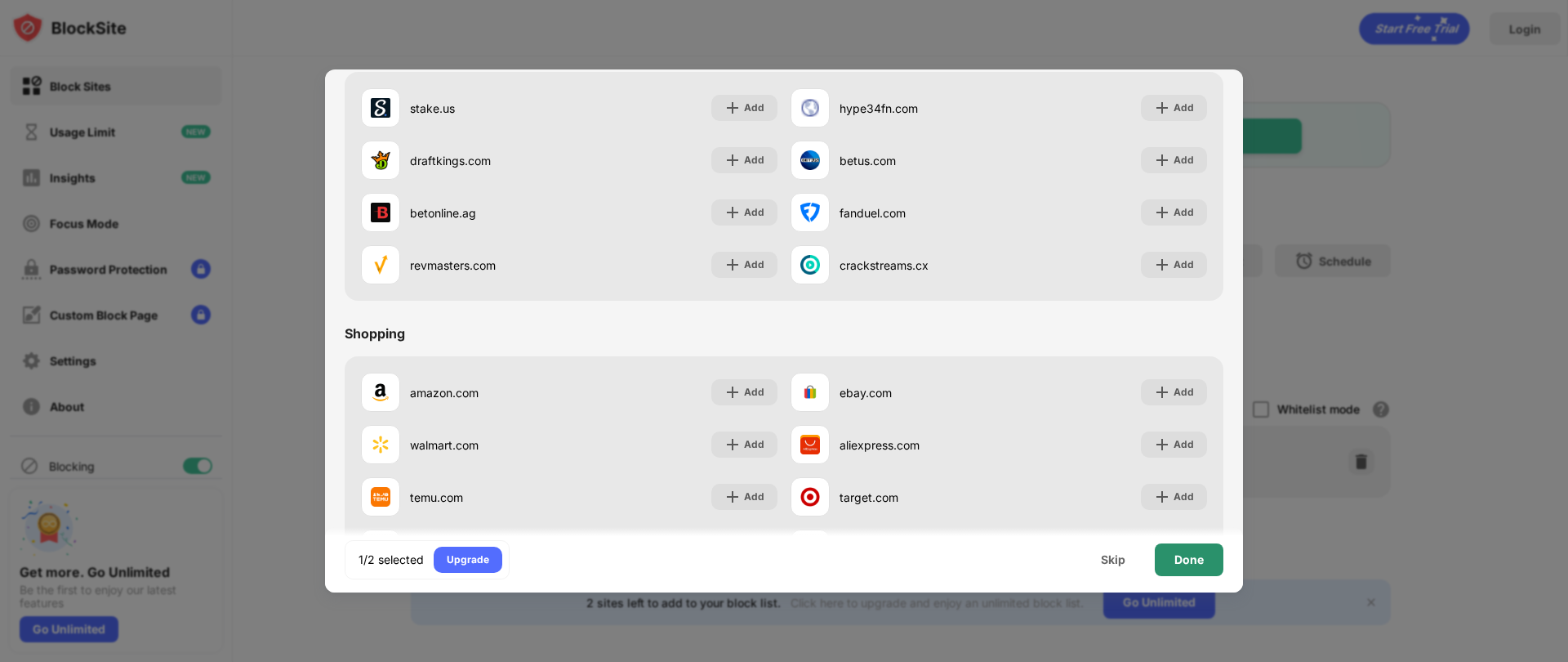click on "Done" at bounding box center (1189, 560) 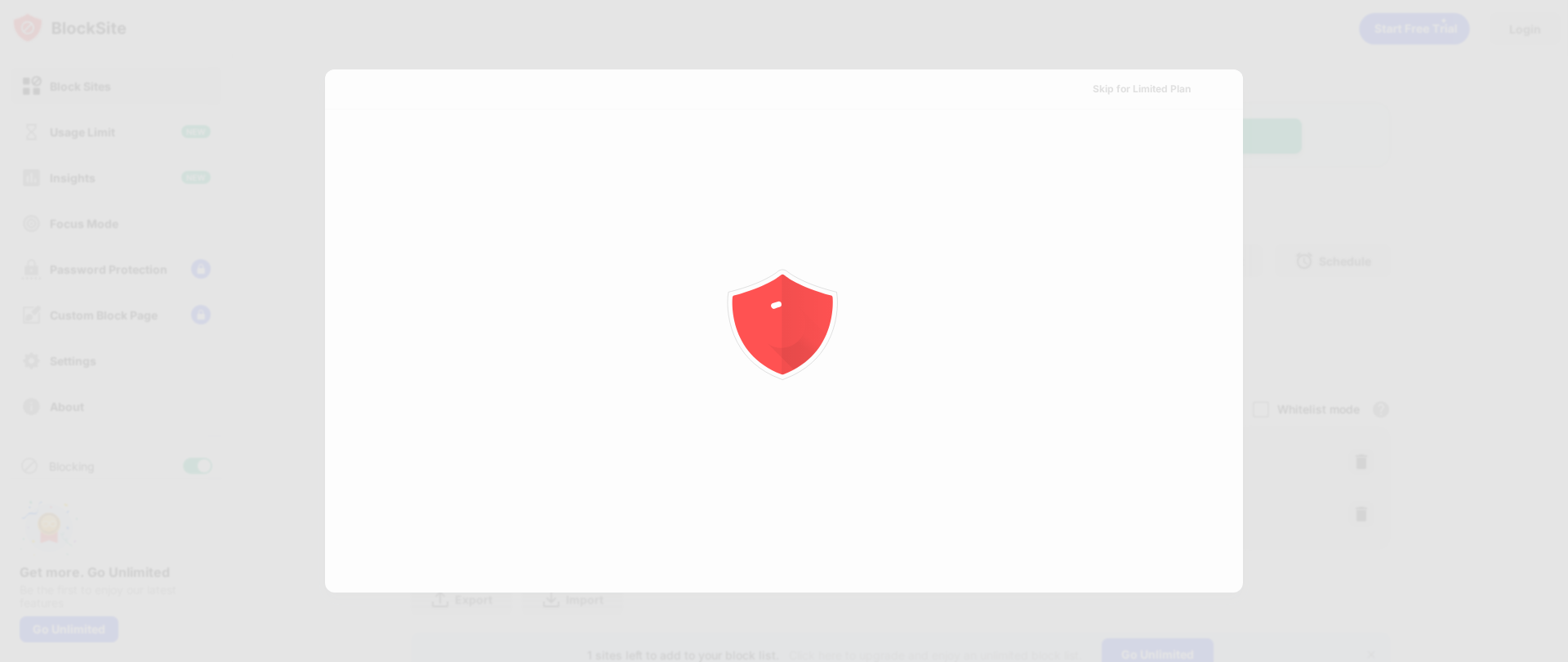 scroll, scrollTop: 0, scrollLeft: 0, axis: both 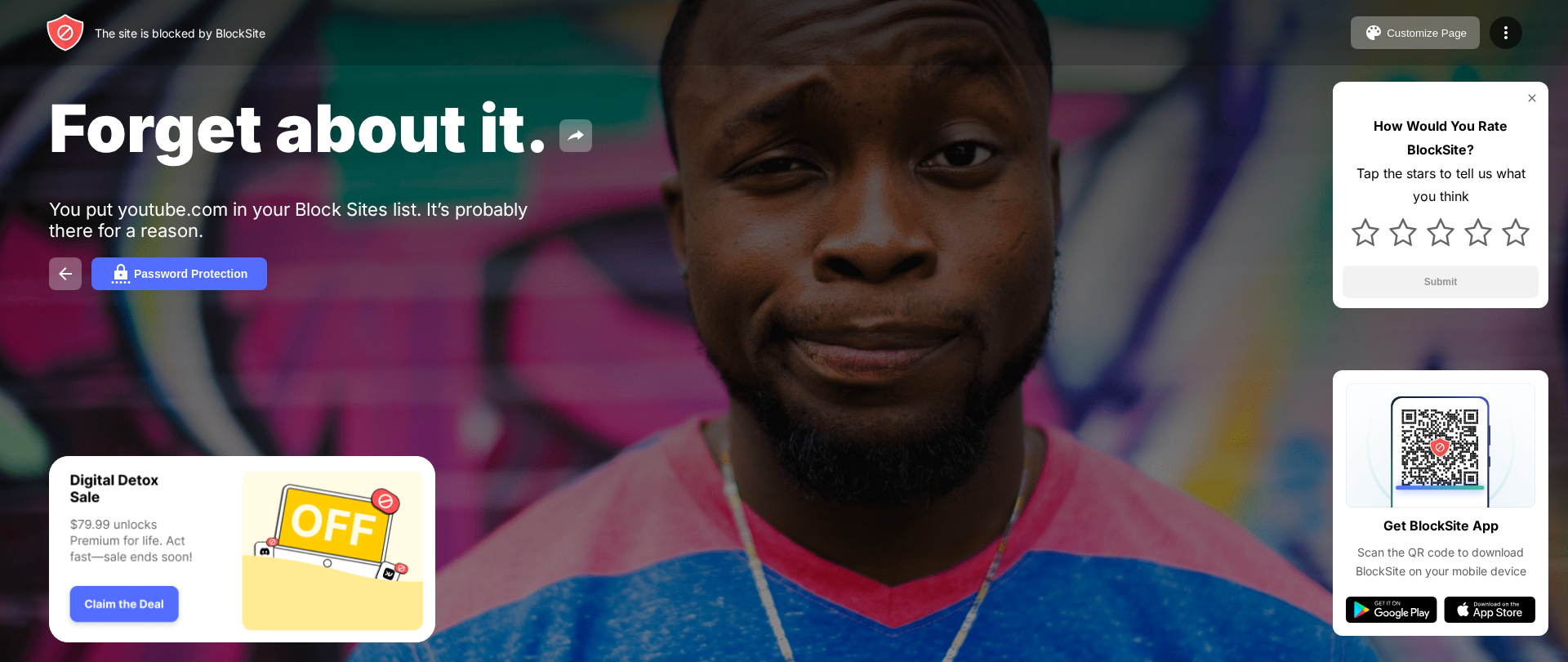 click on "Forget about it. You put youtube.com in your Block Sites list. It’s probably there for a reason. Password Protection How Would You Rate BlockSite? Tap the stars to tell us what you think Submit" at bounding box center (784, 189) 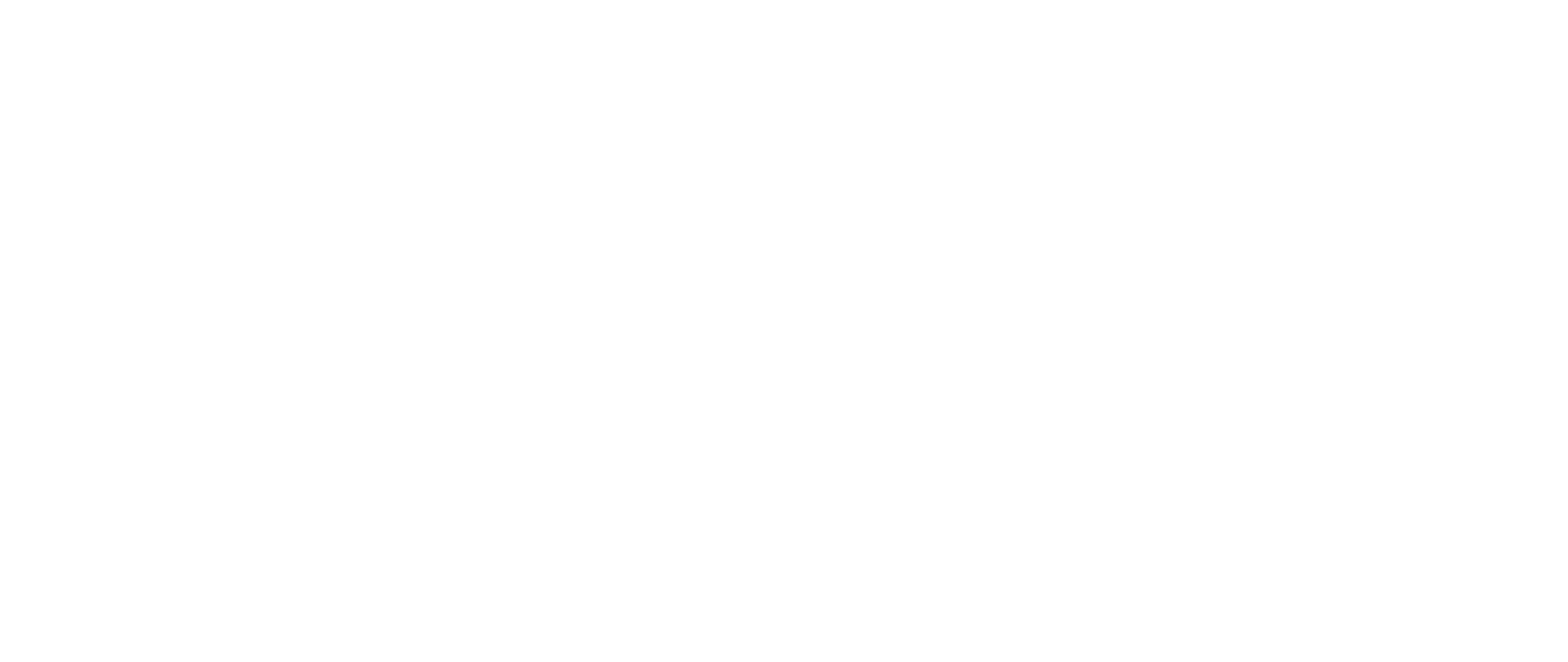 scroll, scrollTop: 0, scrollLeft: 0, axis: both 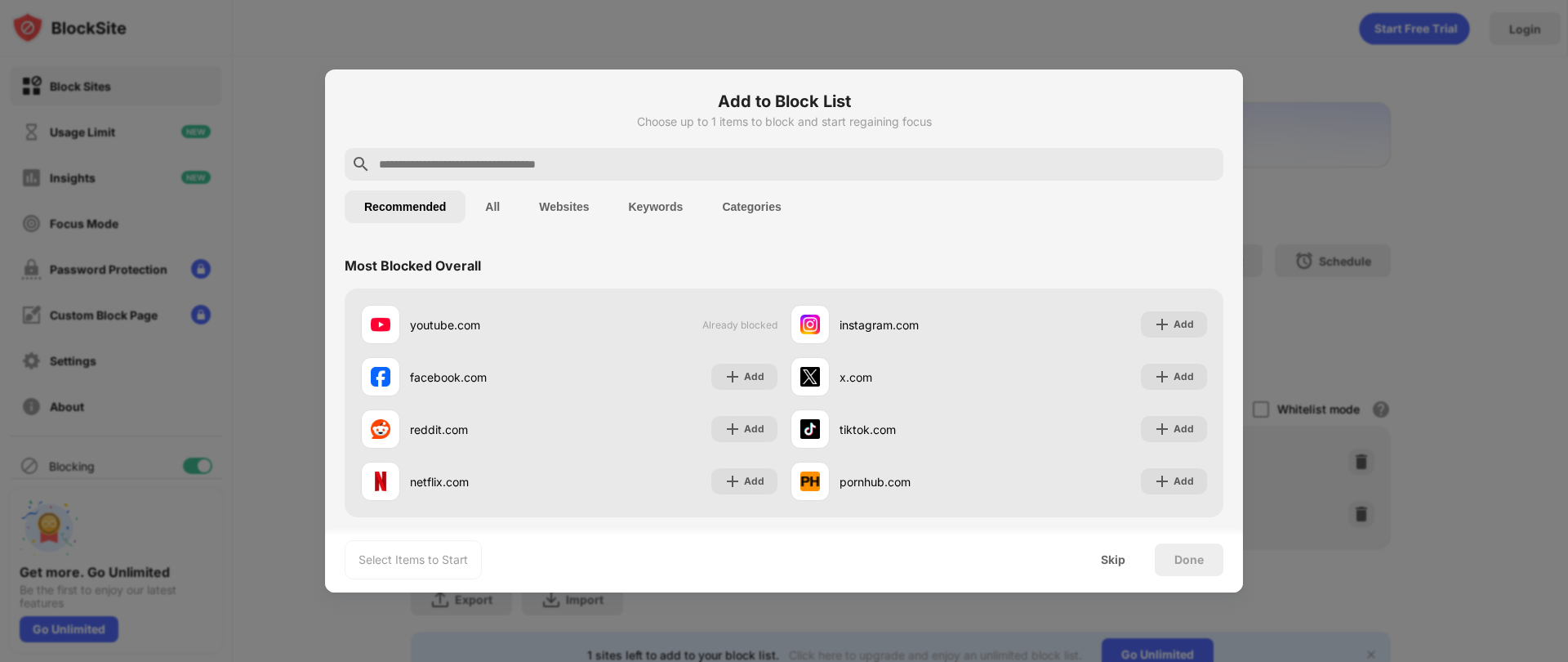 click at bounding box center (784, 331) 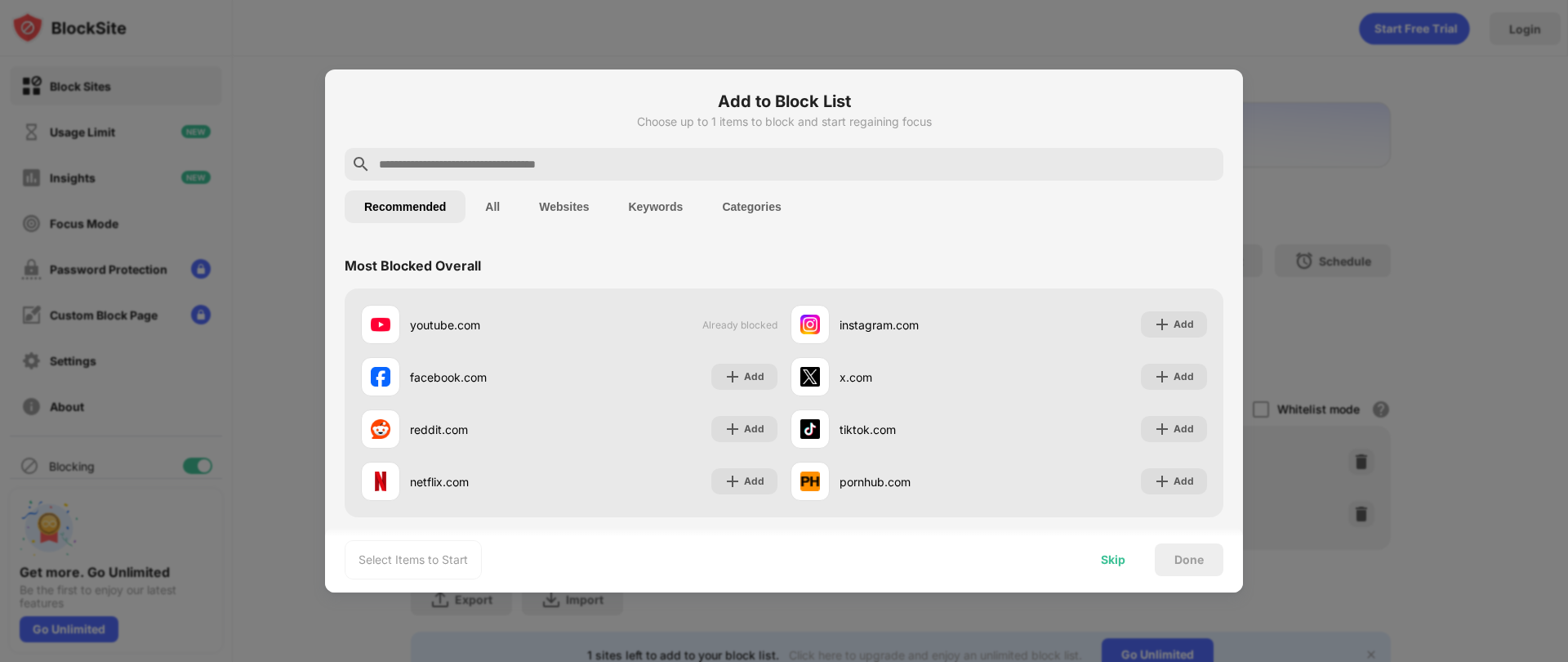 click on "Skip" at bounding box center (1113, 560) 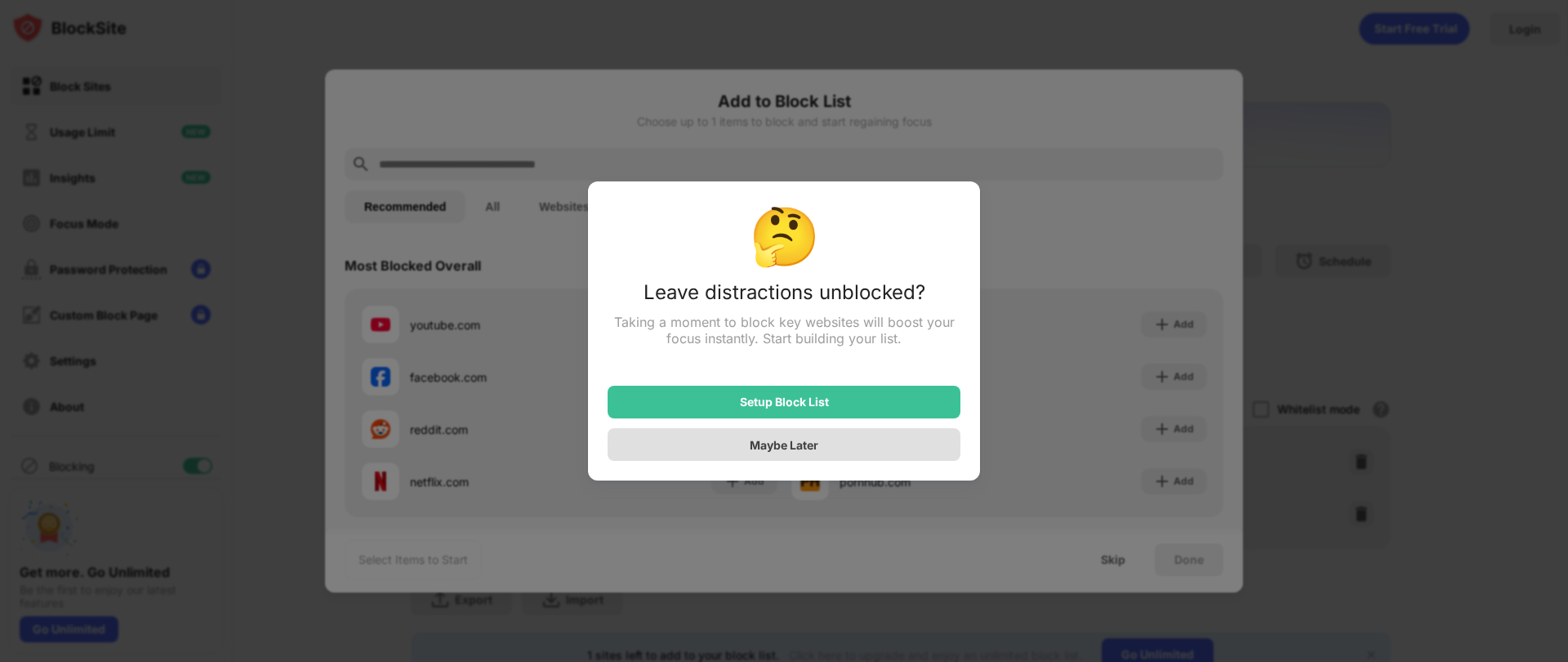 click on "Maybe Later" at bounding box center (784, 445) 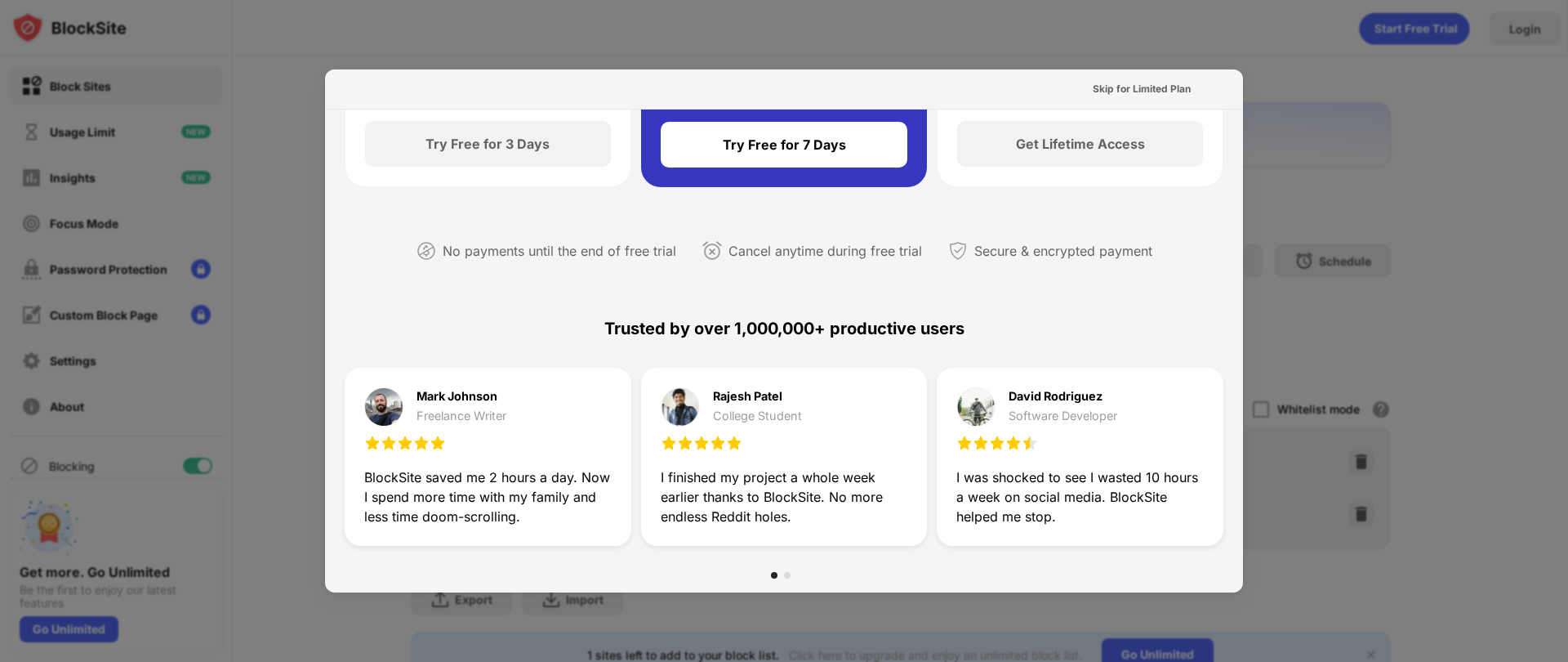 scroll, scrollTop: 0, scrollLeft: 0, axis: both 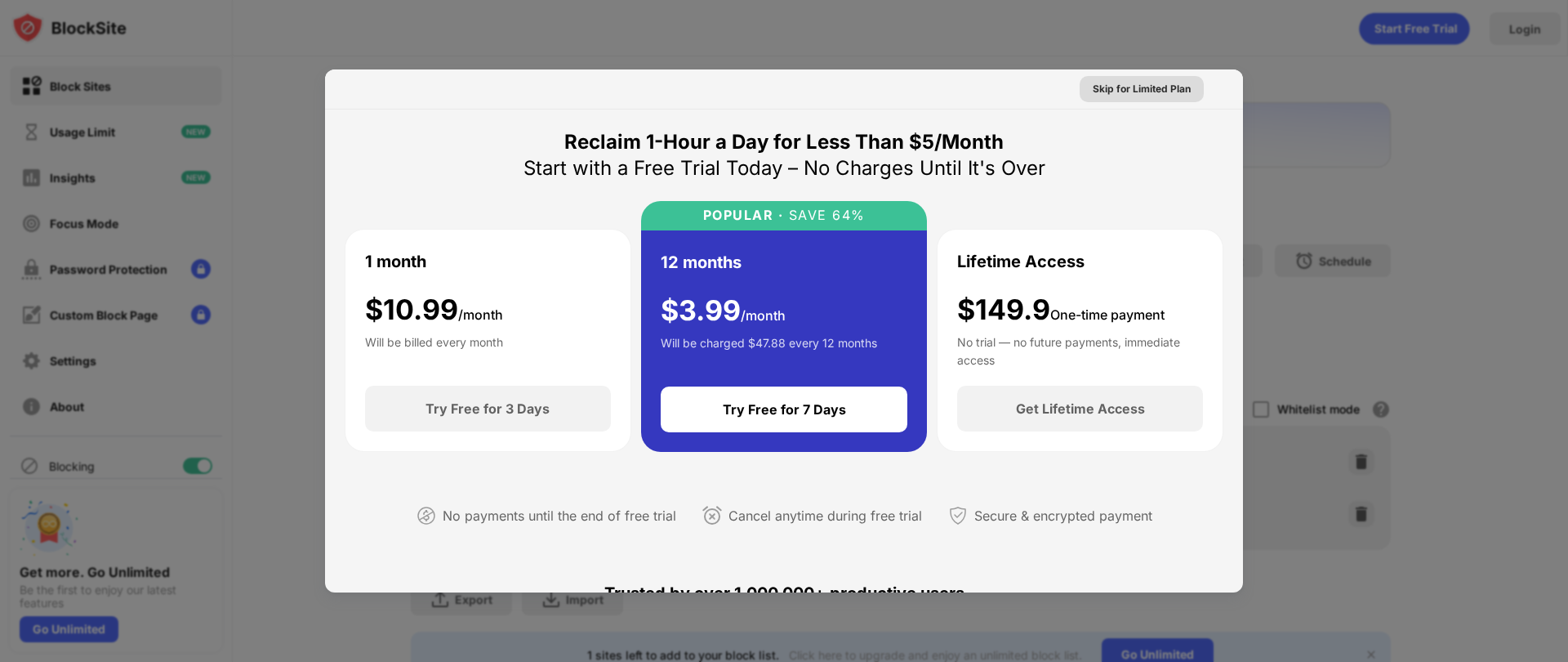 click on "Skip for Limited Plan" at bounding box center [1142, 89] 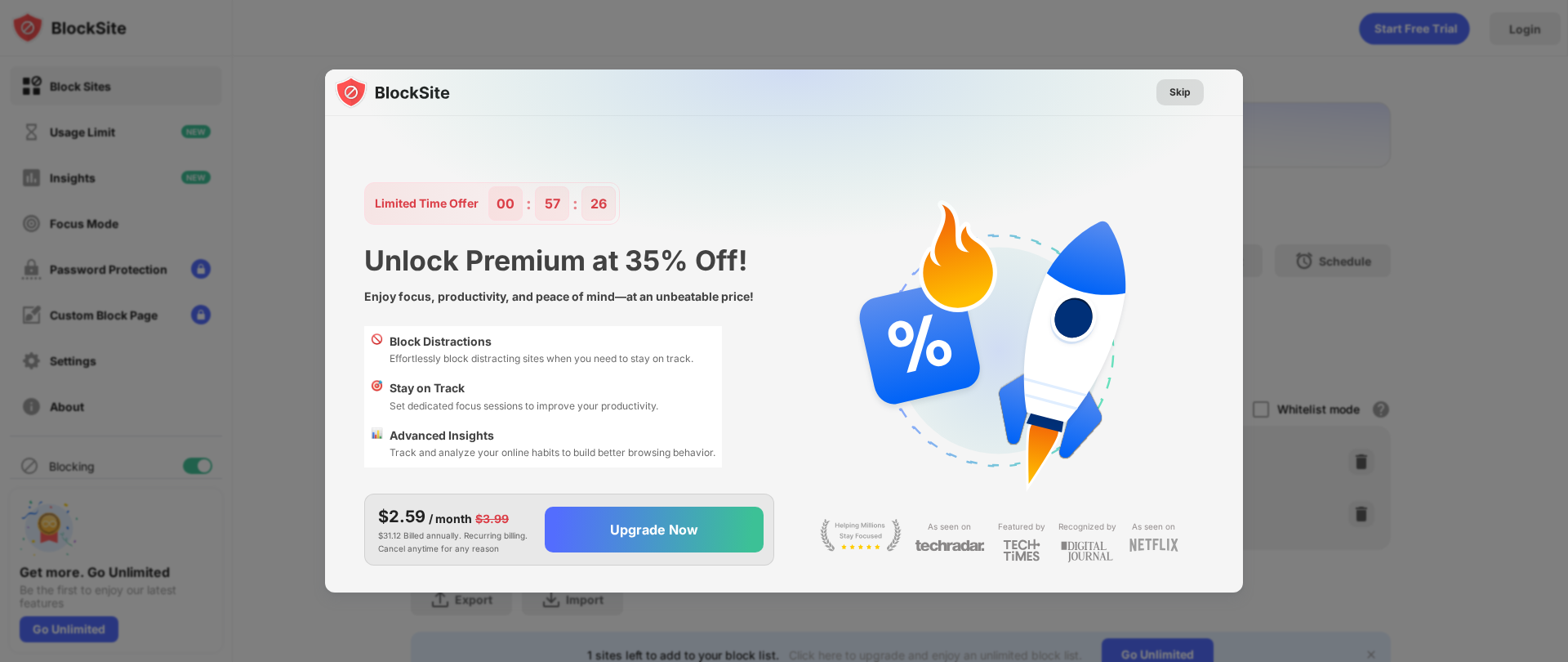 click on "Skip" at bounding box center [1180, 92] 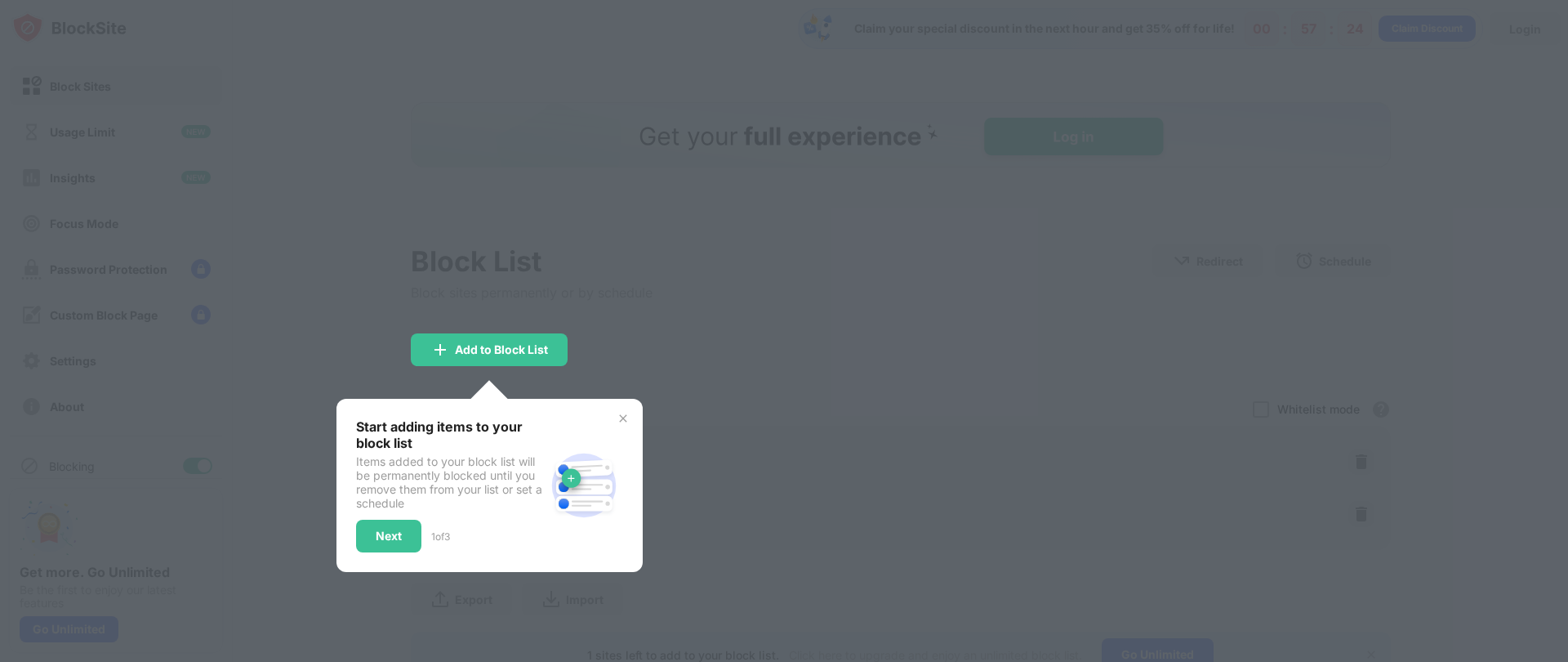 click at bounding box center (784, 331) 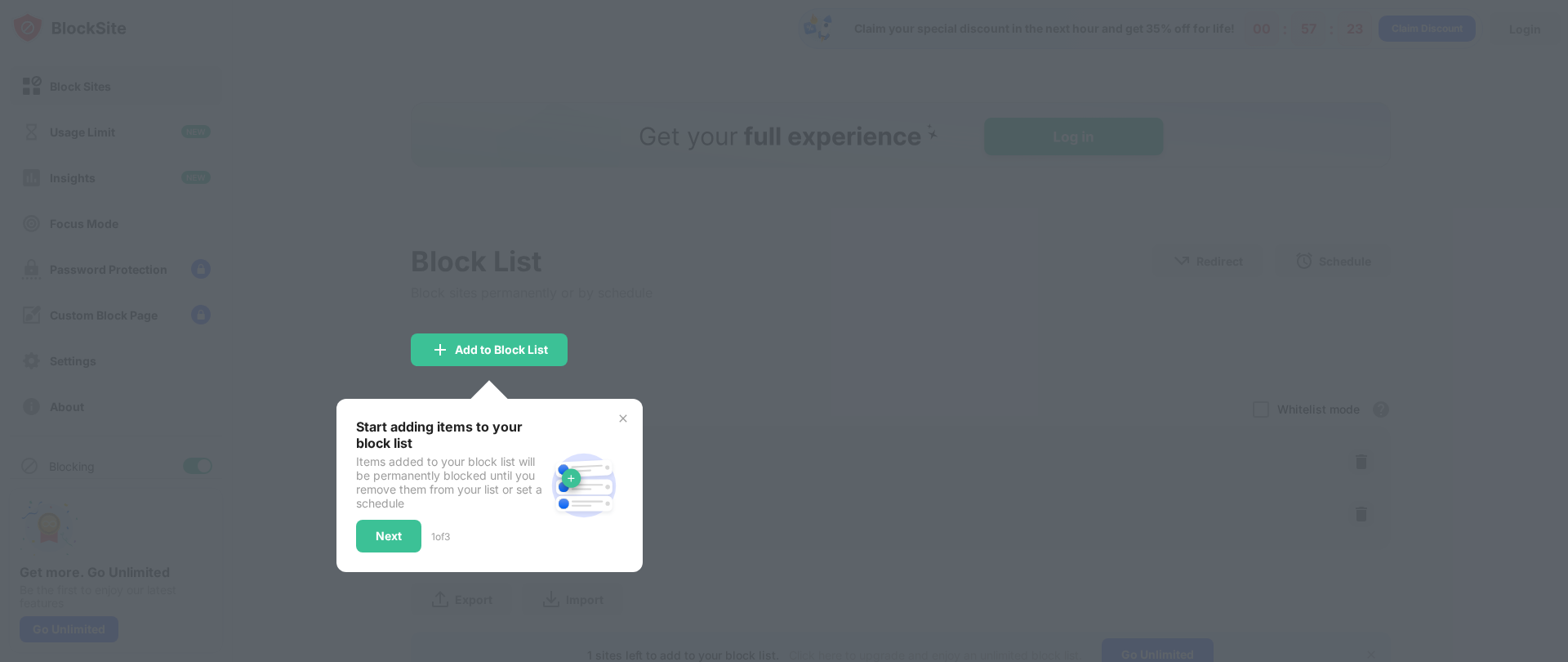click at bounding box center [623, 418] 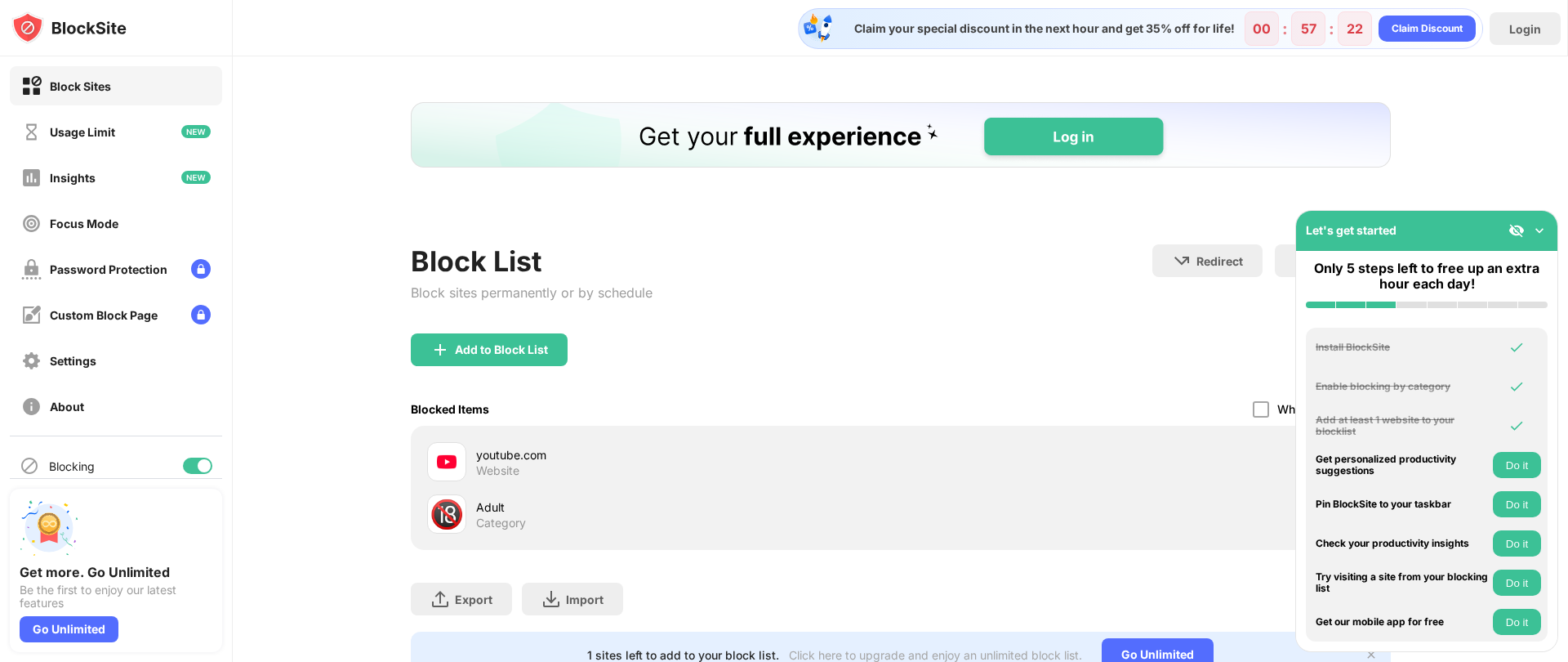 scroll, scrollTop: 61, scrollLeft: 0, axis: vertical 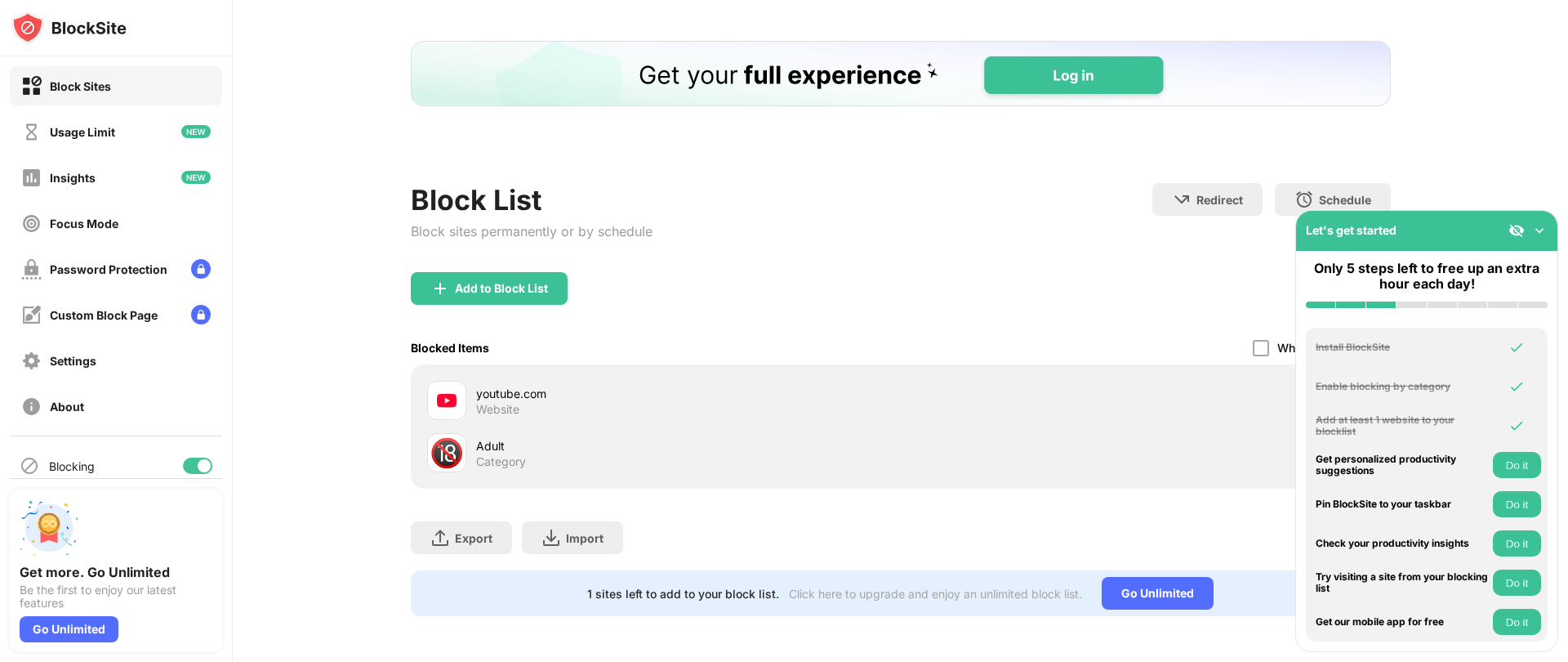 click at bounding box center [1539, 230] 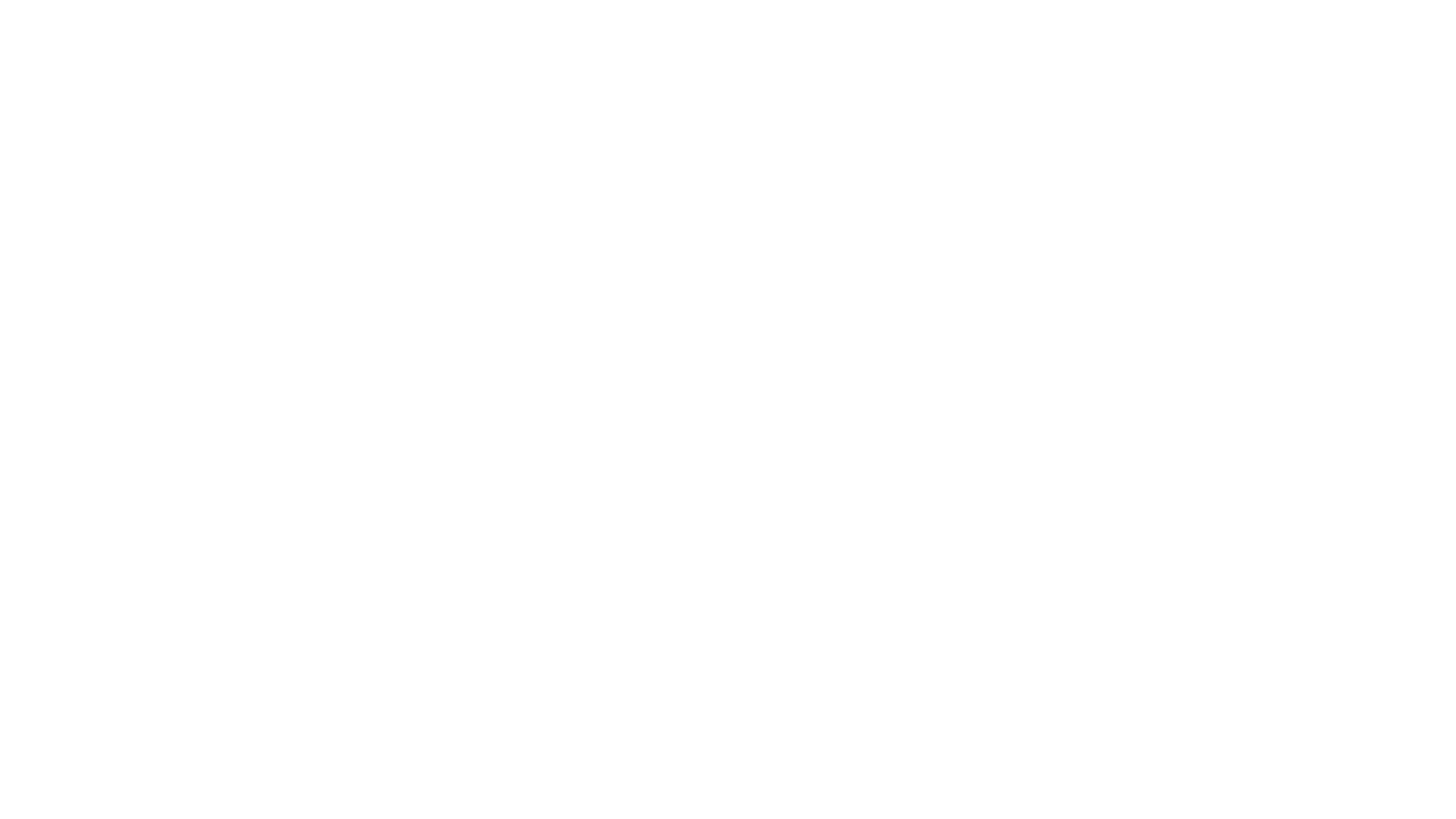 scroll, scrollTop: 0, scrollLeft: 0, axis: both 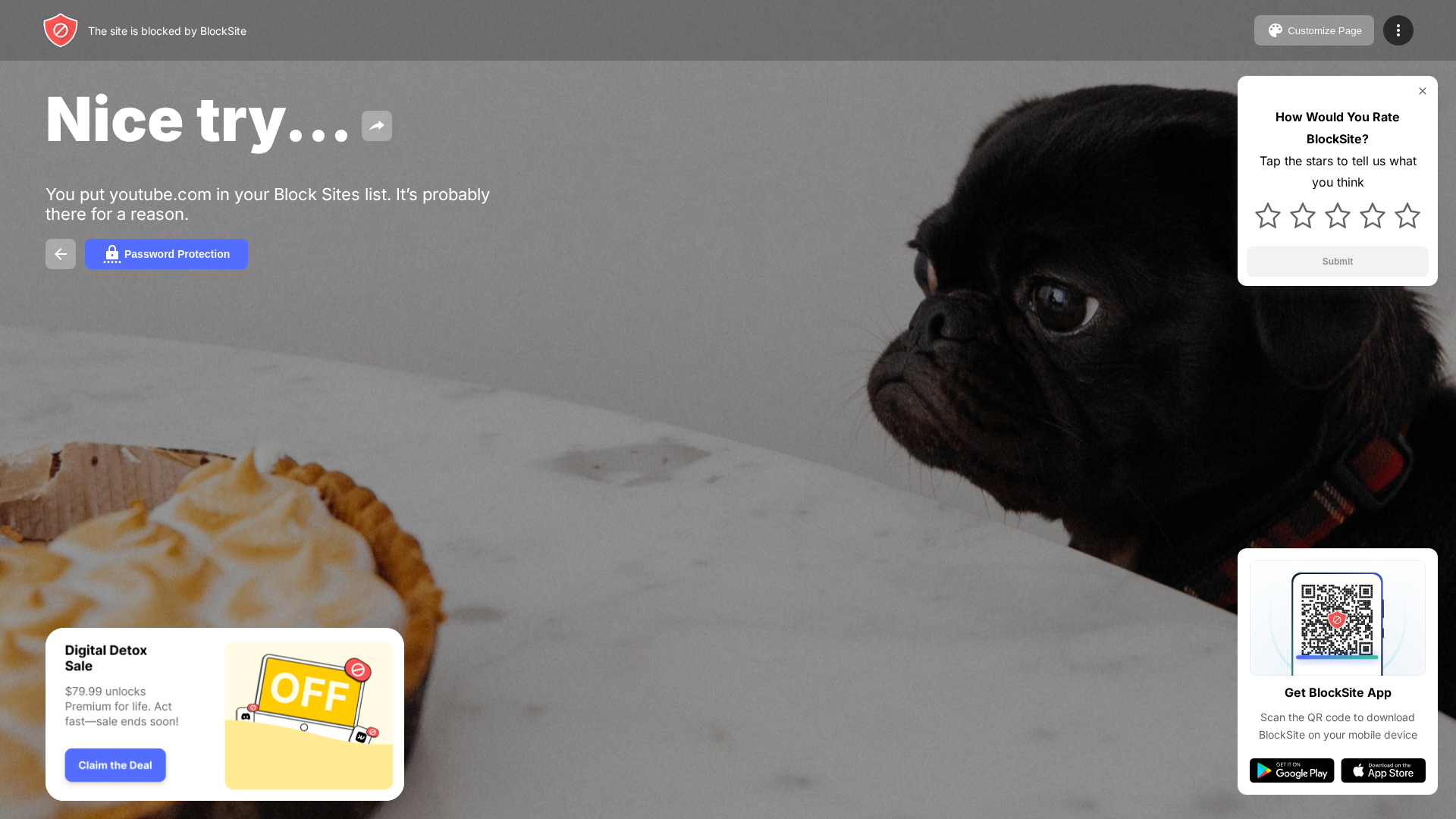 click on "Nice try... You put youtube.com in your Block Sites list. It’s probably there for a reason. Password Protection How Would You Rate BlockSite? Tap the stars to tell us what you think Submit" at bounding box center [728, 175] 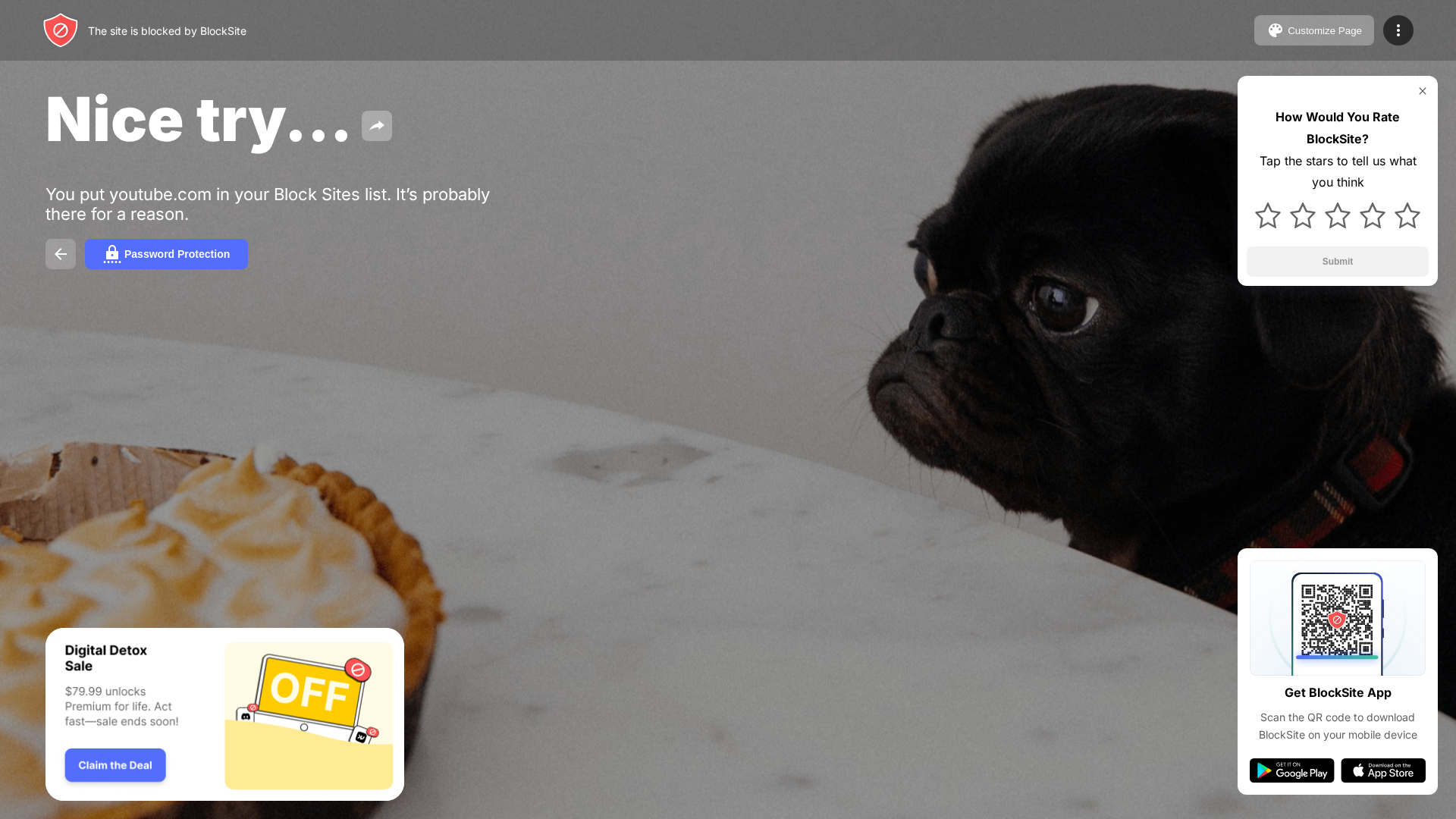 click at bounding box center [61, 254] 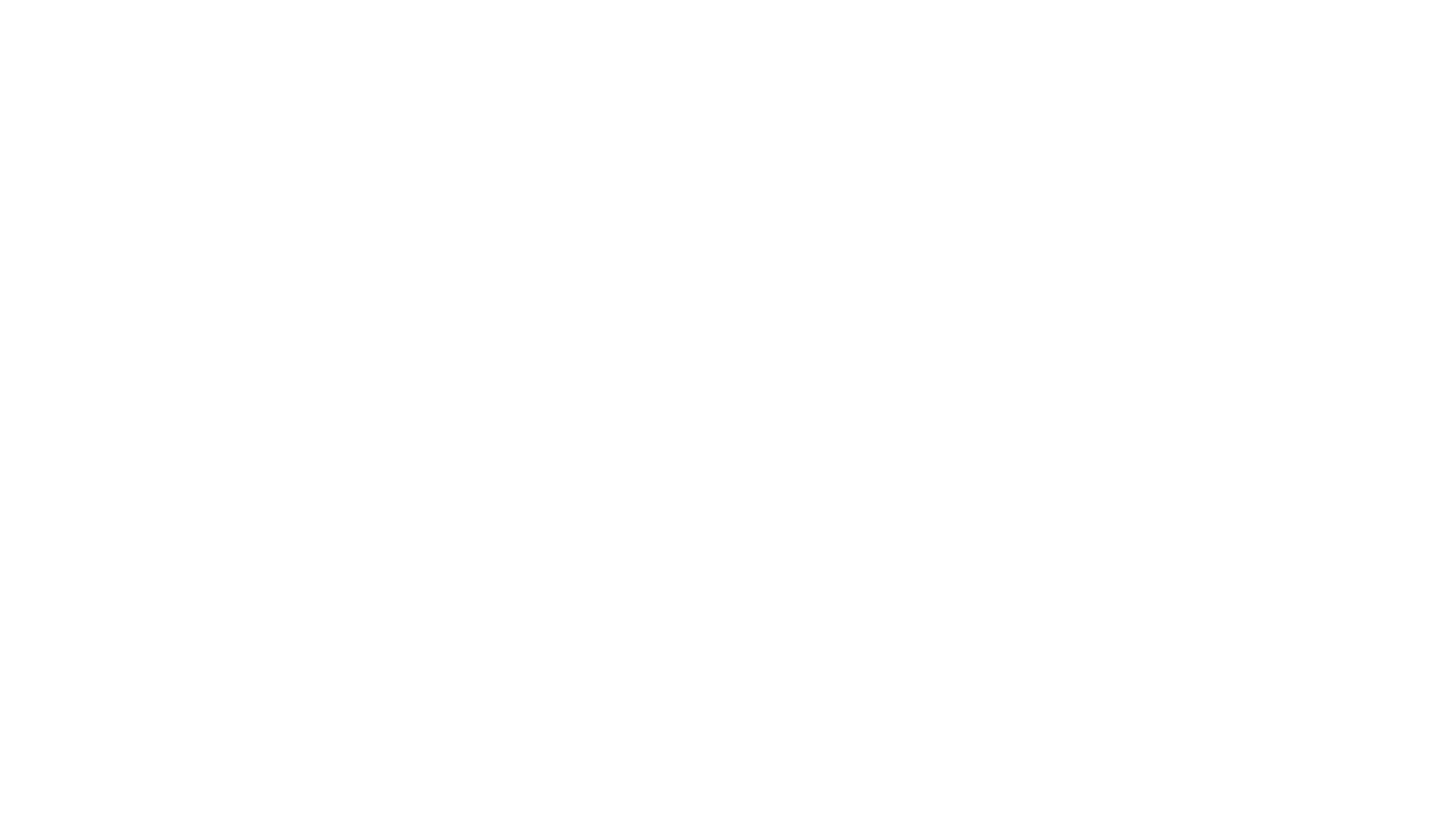 scroll, scrollTop: 0, scrollLeft: 0, axis: both 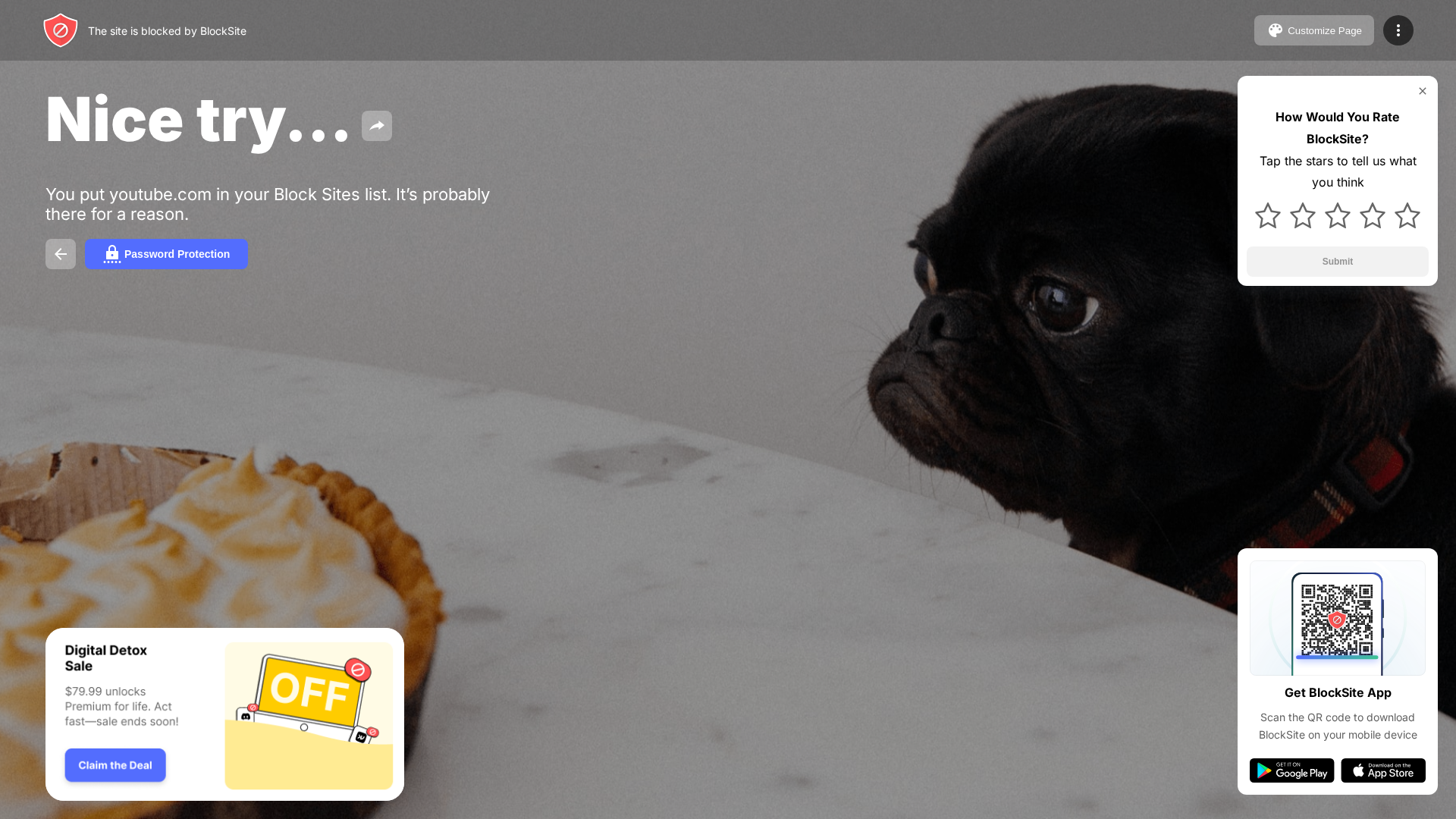drag, startPoint x: 187, startPoint y: 259, endPoint x: 251, endPoint y: 265, distance: 64.28063 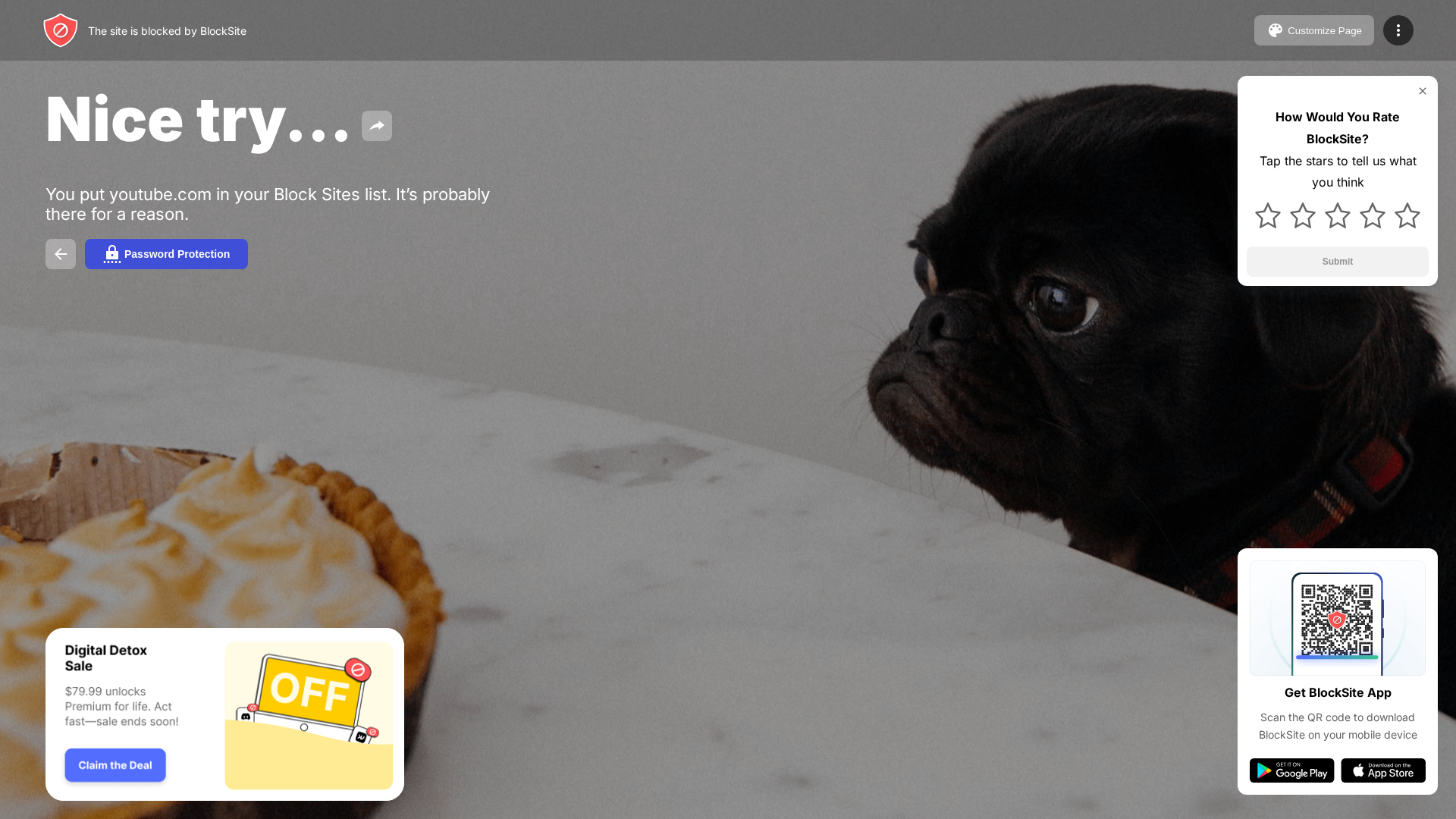 click on "Password Protection" at bounding box center [166, 254] 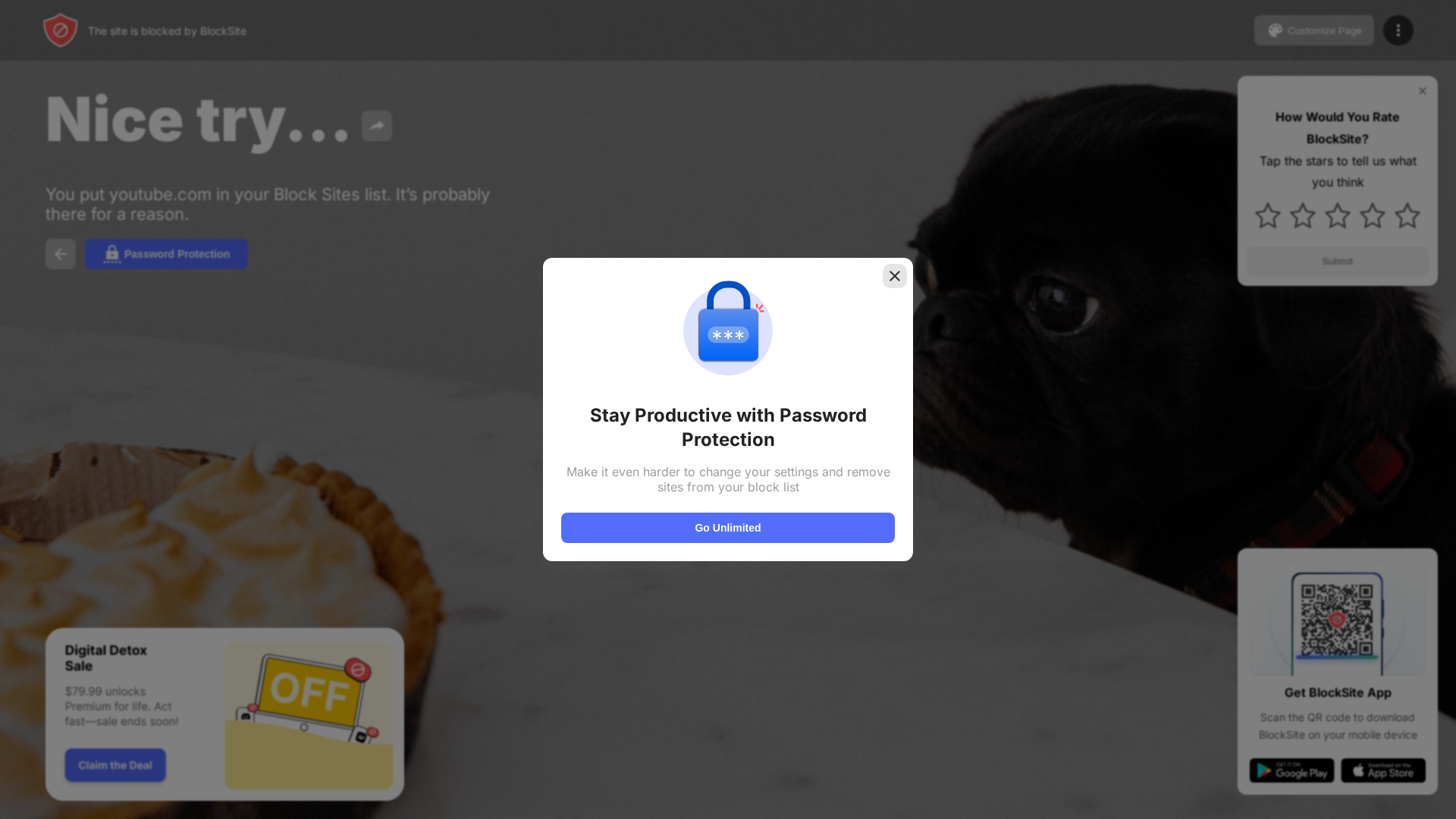 click at bounding box center (895, 276) 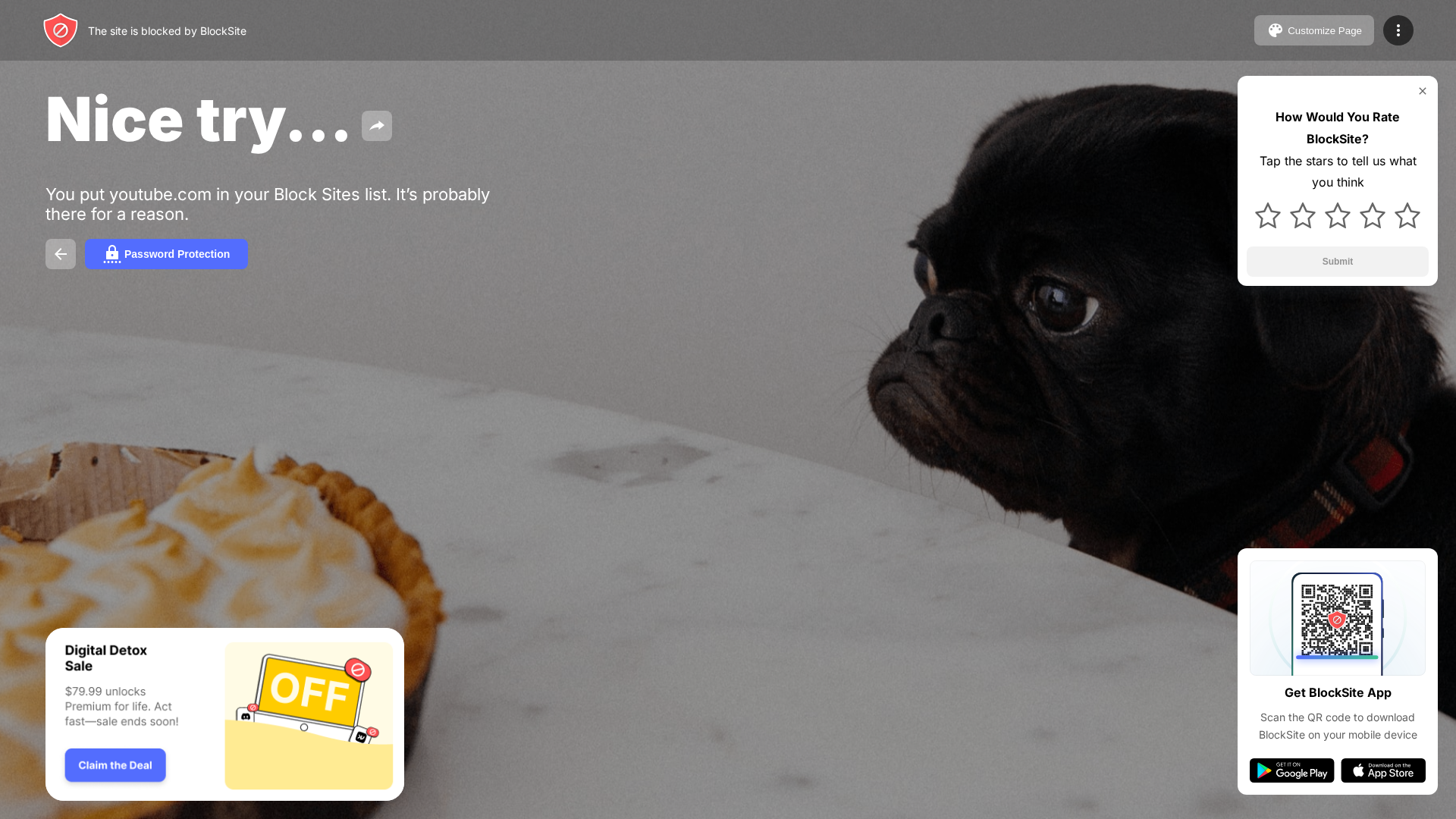 click at bounding box center (1423, 91) 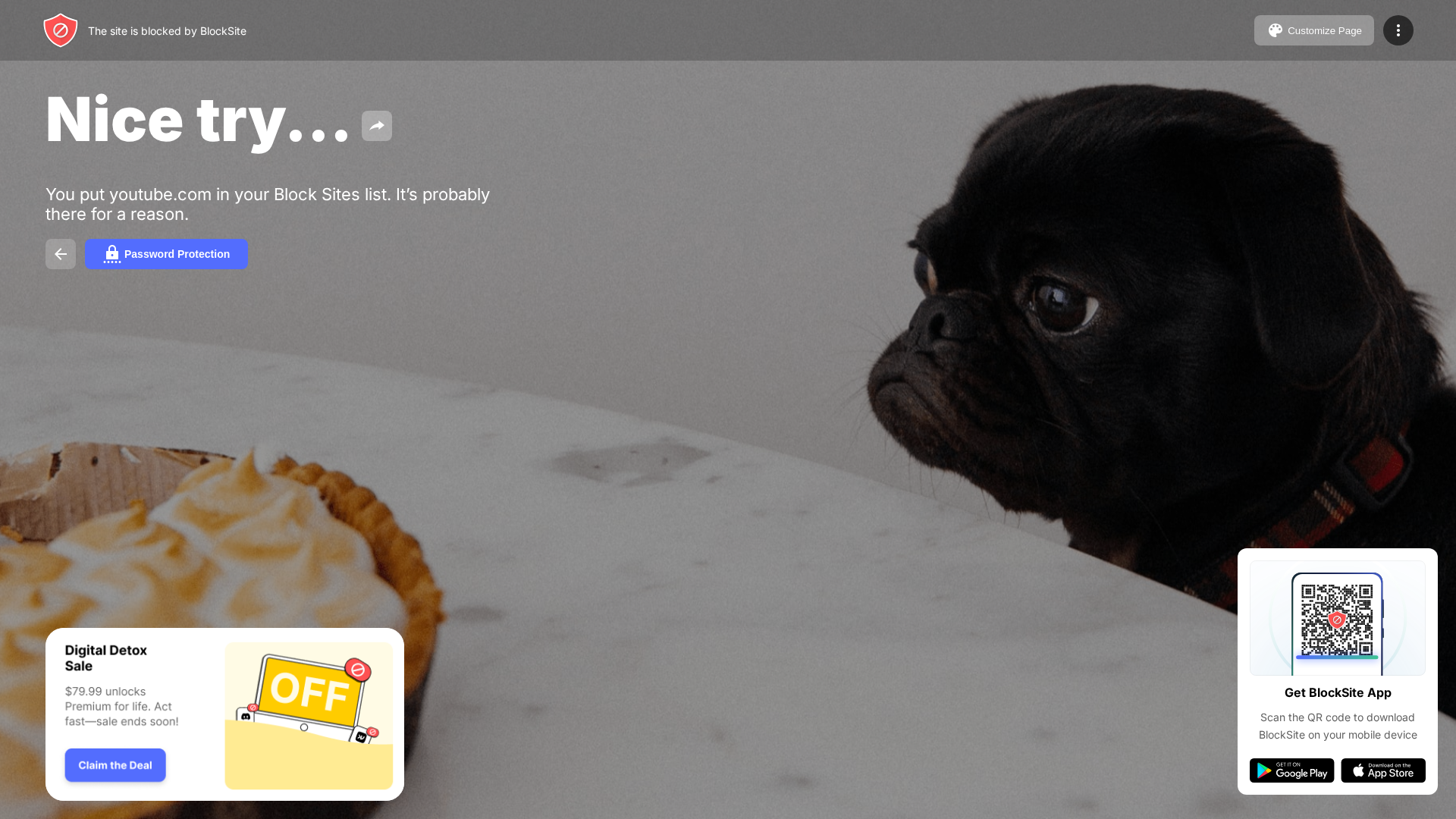 click at bounding box center (61, 254) 